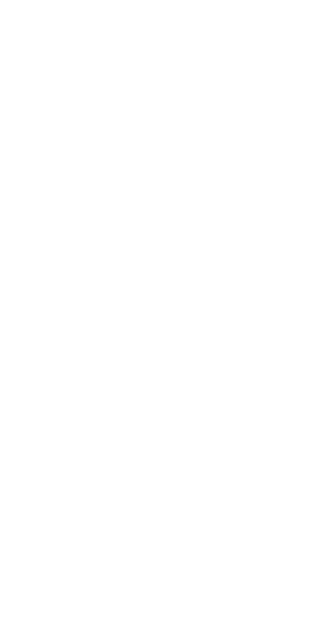 scroll, scrollTop: 0, scrollLeft: 0, axis: both 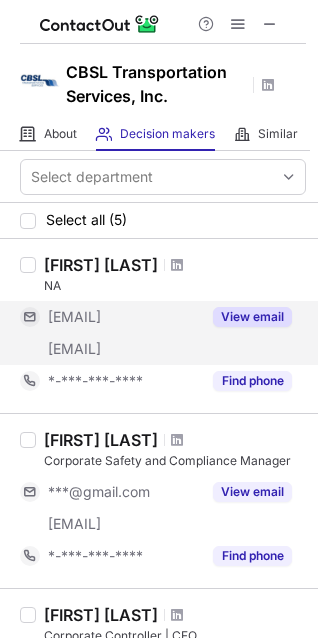 click on "View email" at bounding box center [252, 317] 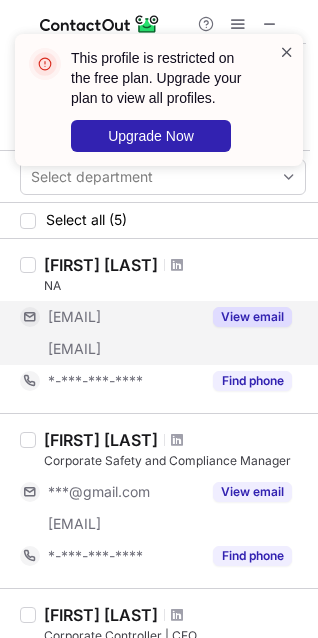 click at bounding box center [287, 52] 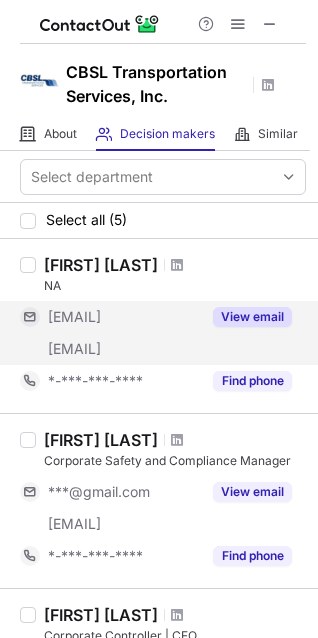 drag, startPoint x: 180, startPoint y: 346, endPoint x: 72, endPoint y: 357, distance: 108.55874 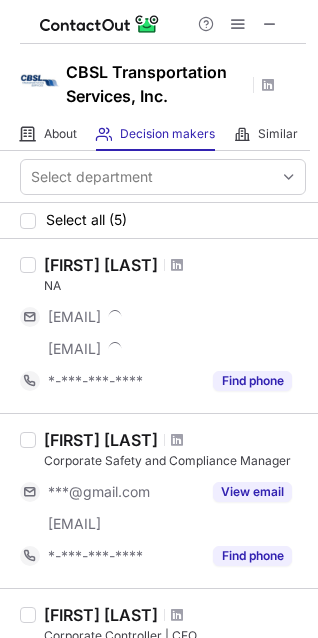 copy on "@cbsltrans.com" 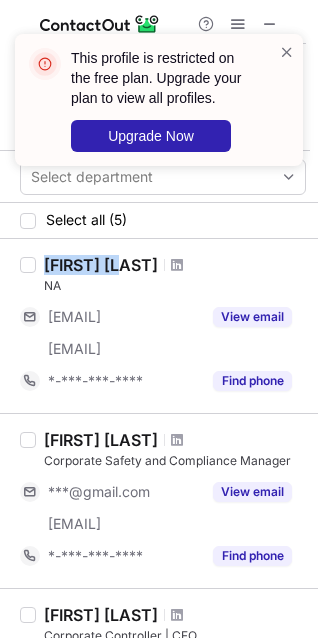 drag, startPoint x: 131, startPoint y: 267, endPoint x: 42, endPoint y: 270, distance: 89.050545 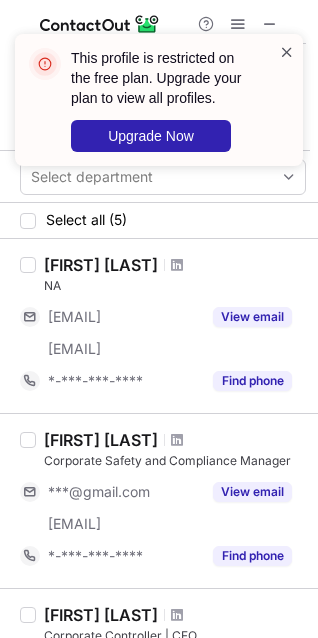 click at bounding box center (287, 52) 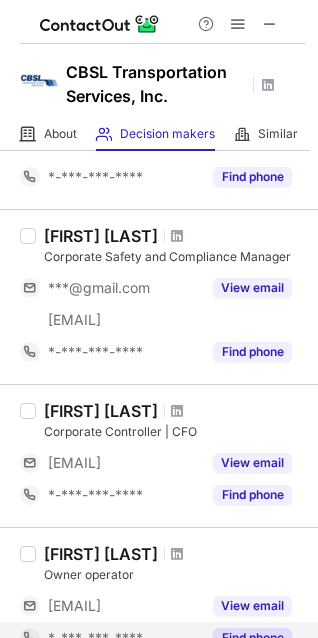 scroll, scrollTop: 400, scrollLeft: 0, axis: vertical 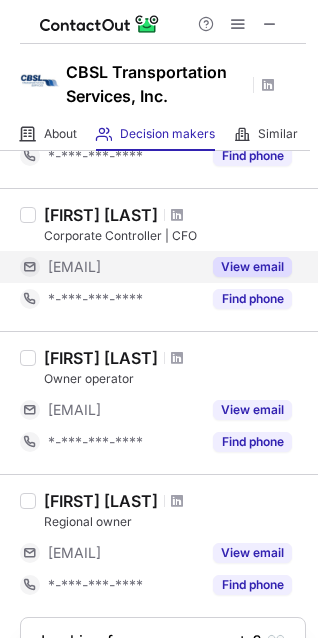 click on "View email" at bounding box center (252, 267) 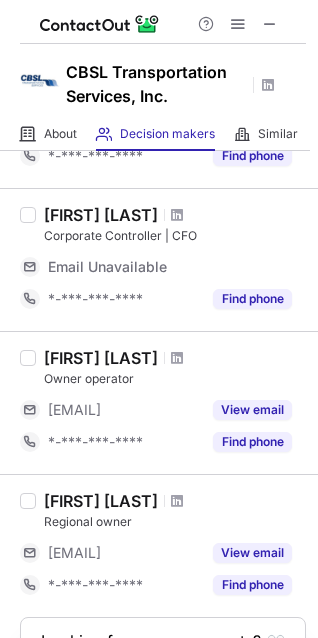click on "Email Unavailable" at bounding box center [107, 267] 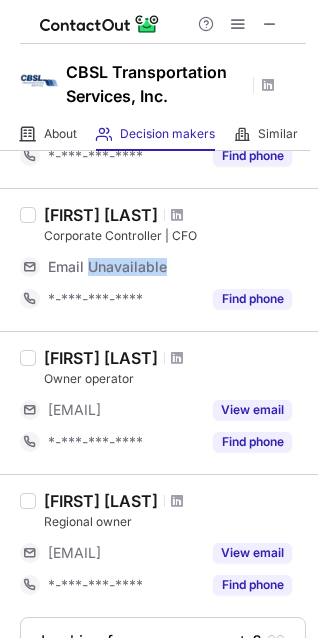 click on "Email Unavailable" at bounding box center (107, 267) 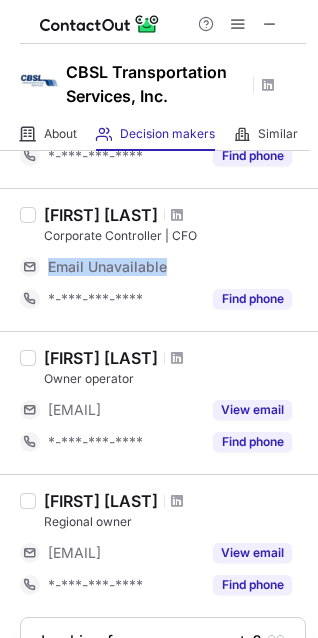 click on "Email Unavailable" at bounding box center (107, 267) 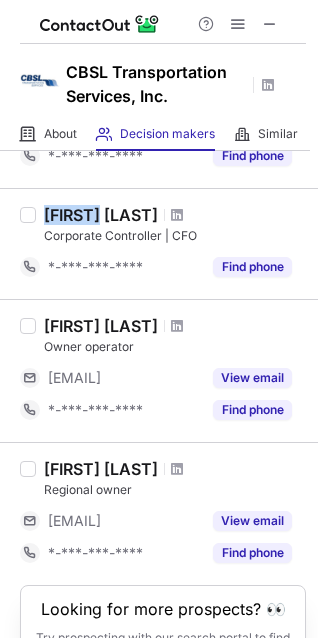 drag, startPoint x: 105, startPoint y: 214, endPoint x: 47, endPoint y: 218, distance: 58.137768 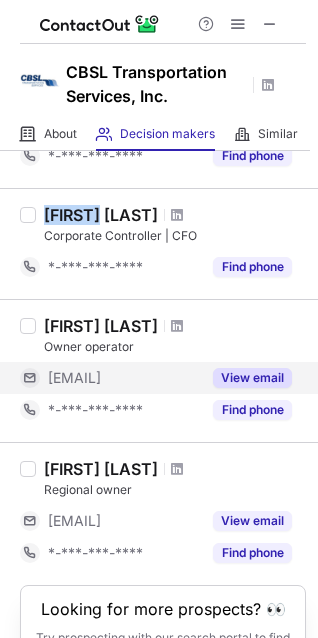 click on "View email" at bounding box center (252, 378) 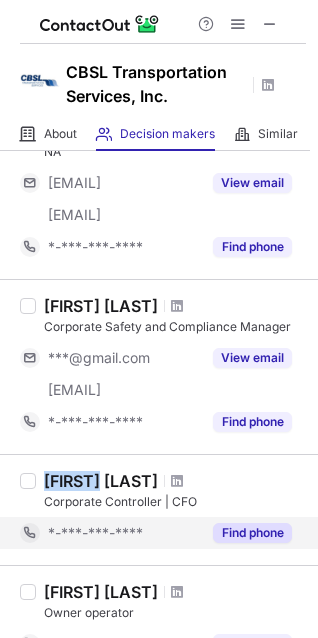scroll, scrollTop: 200, scrollLeft: 0, axis: vertical 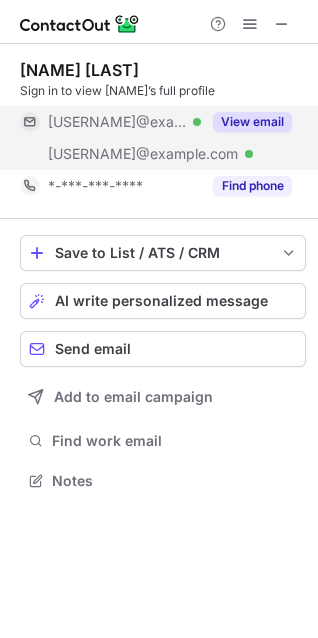 click on "View email" at bounding box center (252, 122) 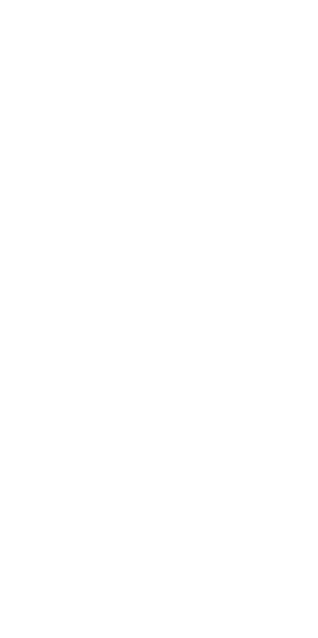 scroll, scrollTop: 0, scrollLeft: 0, axis: both 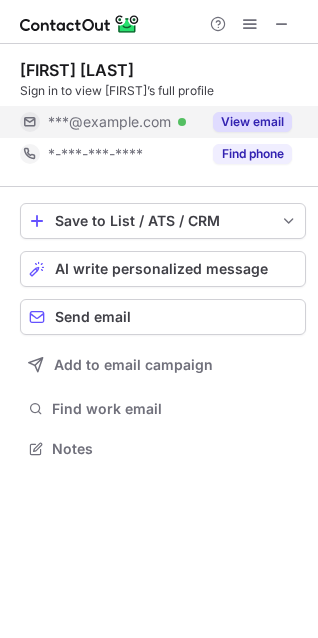 click on "View email" at bounding box center (252, 122) 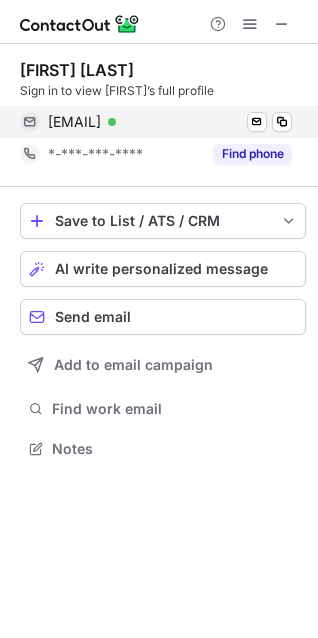 click on "jotwell@harrisonhydragen.com" at bounding box center [74, 122] 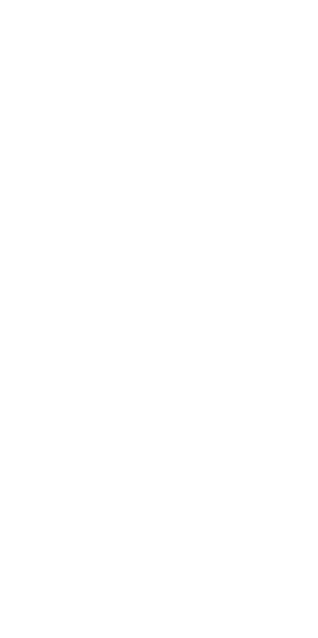 scroll, scrollTop: 0, scrollLeft: 0, axis: both 